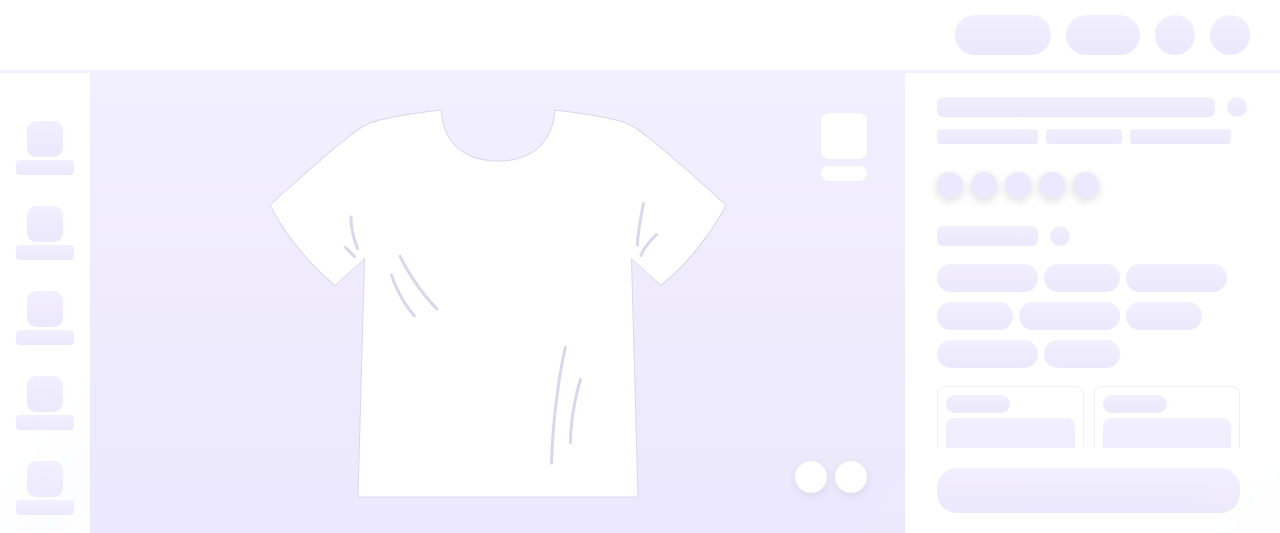 scroll, scrollTop: 0, scrollLeft: 0, axis: both 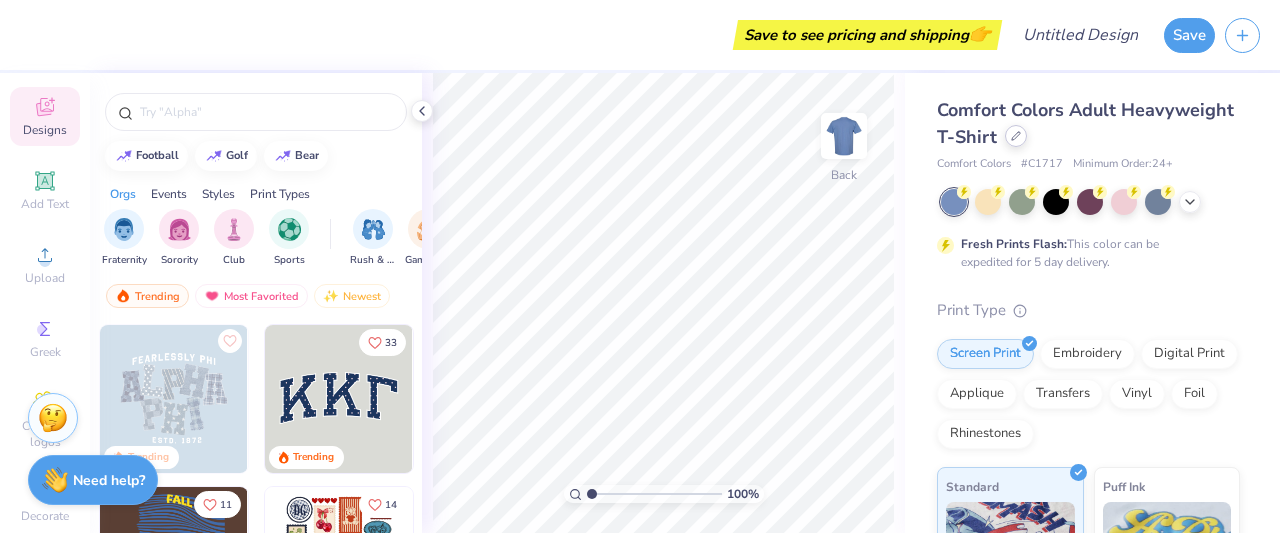 click at bounding box center (1016, 136) 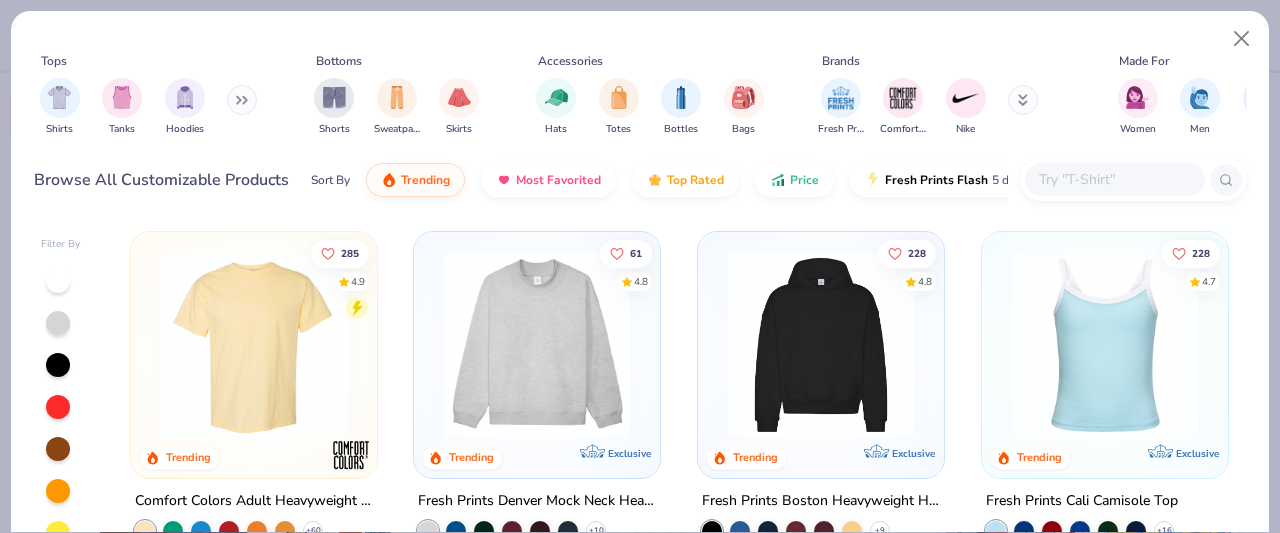 click 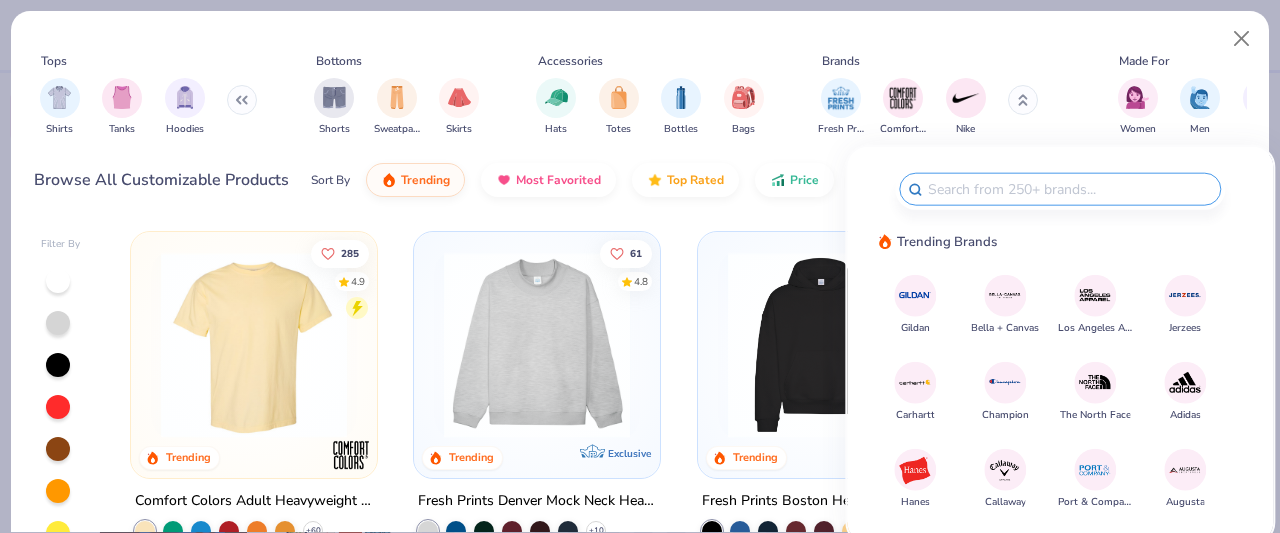 click at bounding box center (1023, 100) 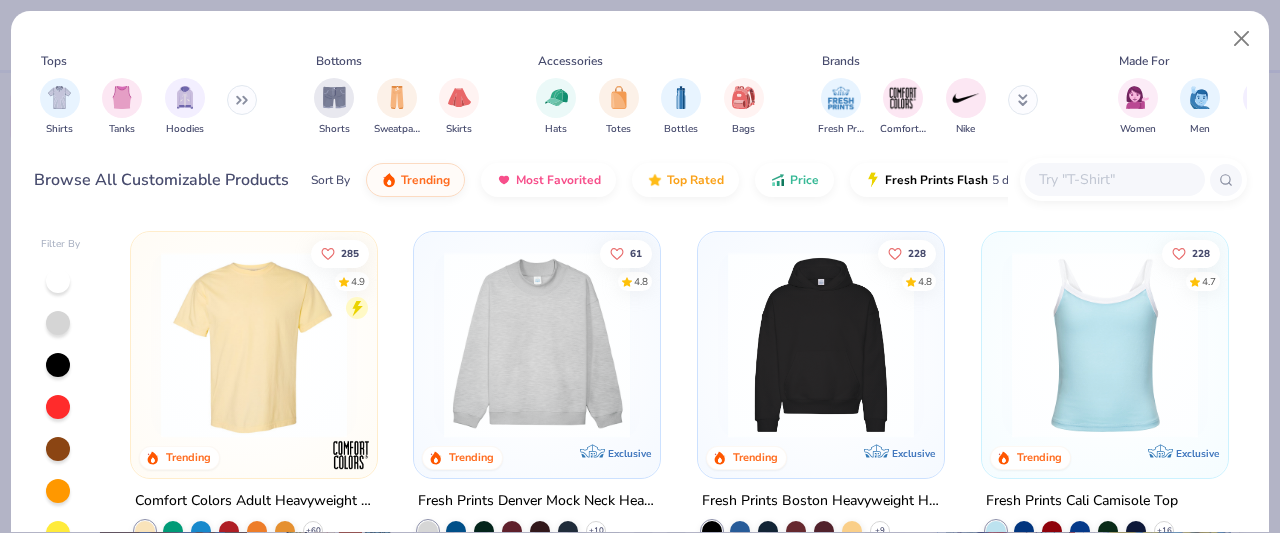 click at bounding box center [1114, 179] 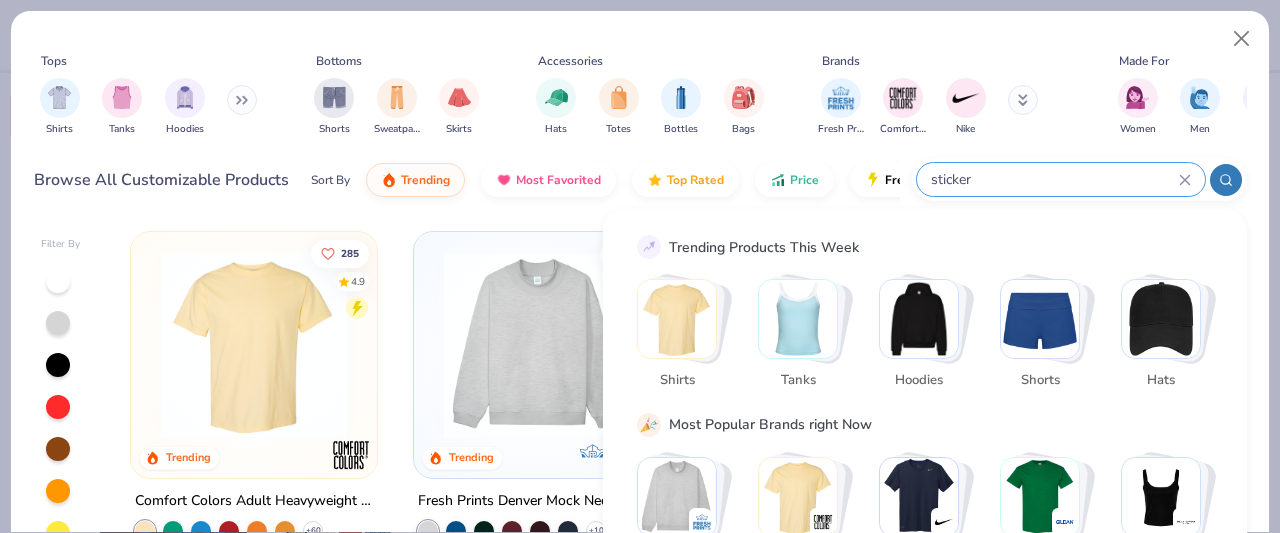 type on "sticker" 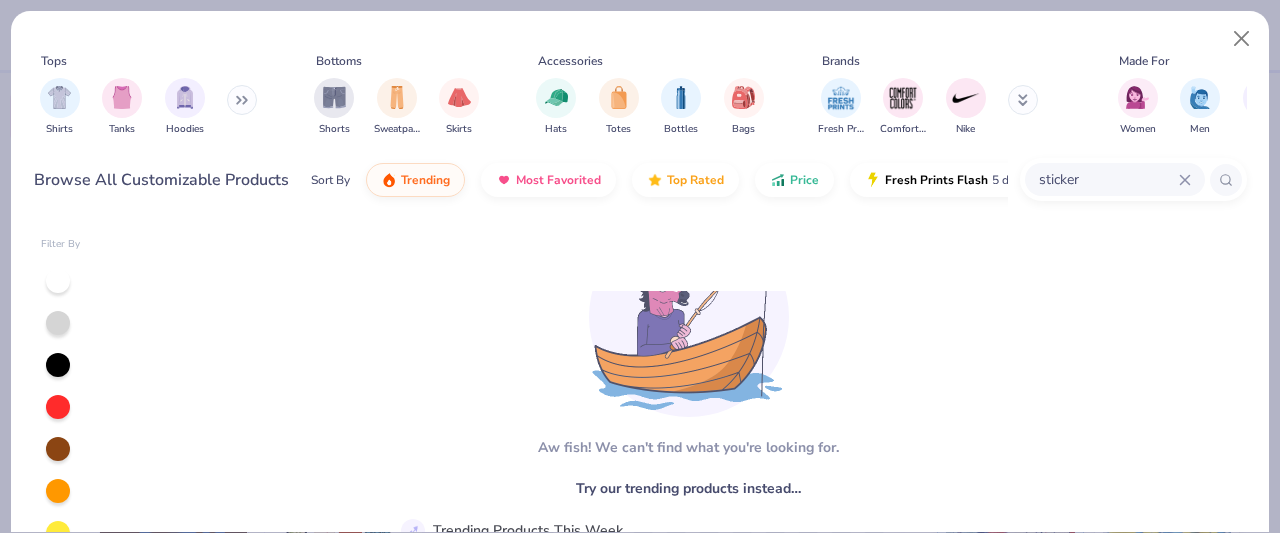 scroll, scrollTop: 126, scrollLeft: 0, axis: vertical 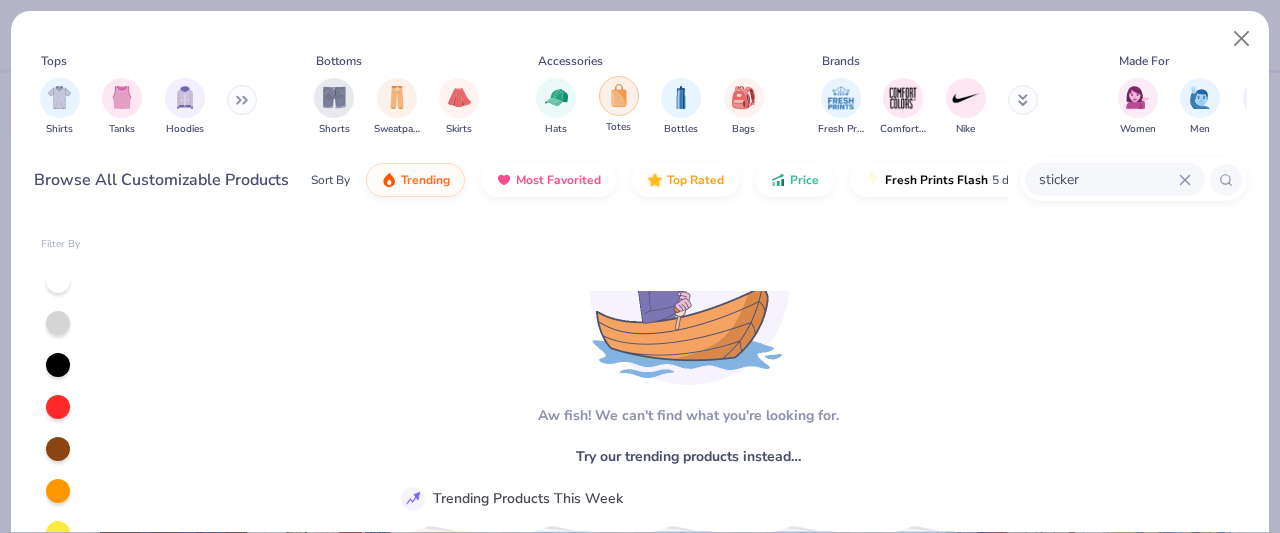click at bounding box center (619, 95) 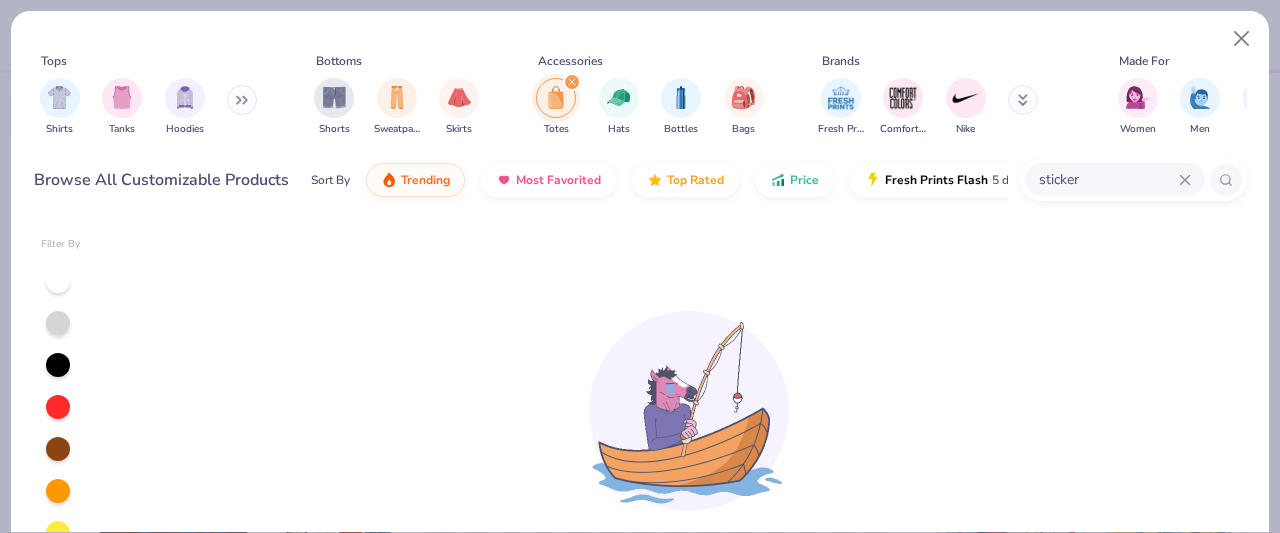 drag, startPoint x: 1204, startPoint y: 165, endPoint x: 1190, endPoint y: 172, distance: 15.652476 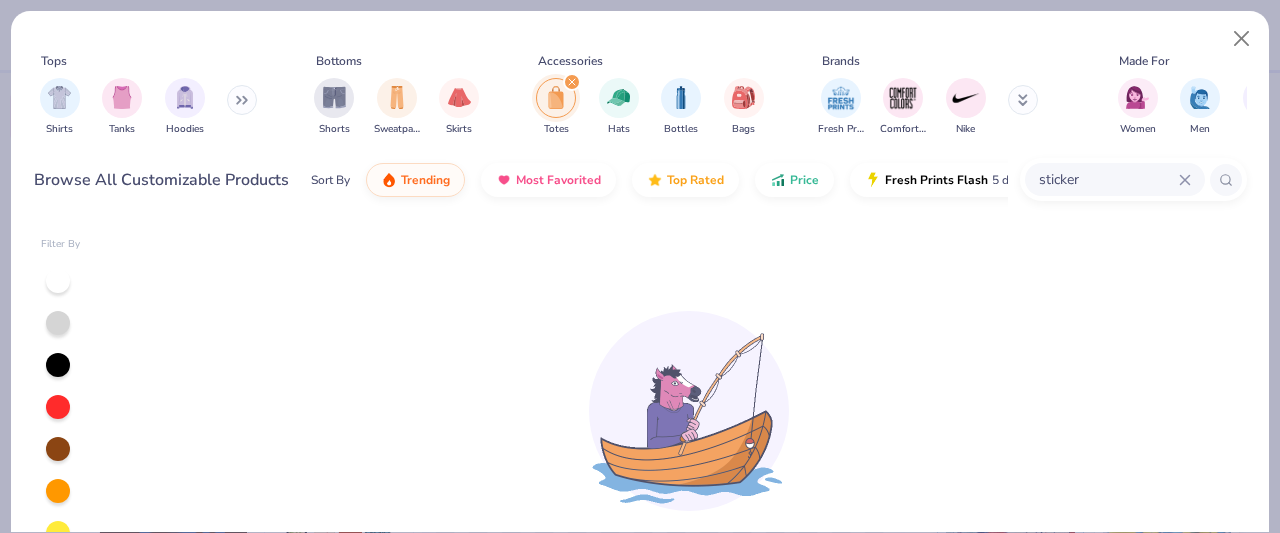 click on "sticker" at bounding box center (1133, 179) 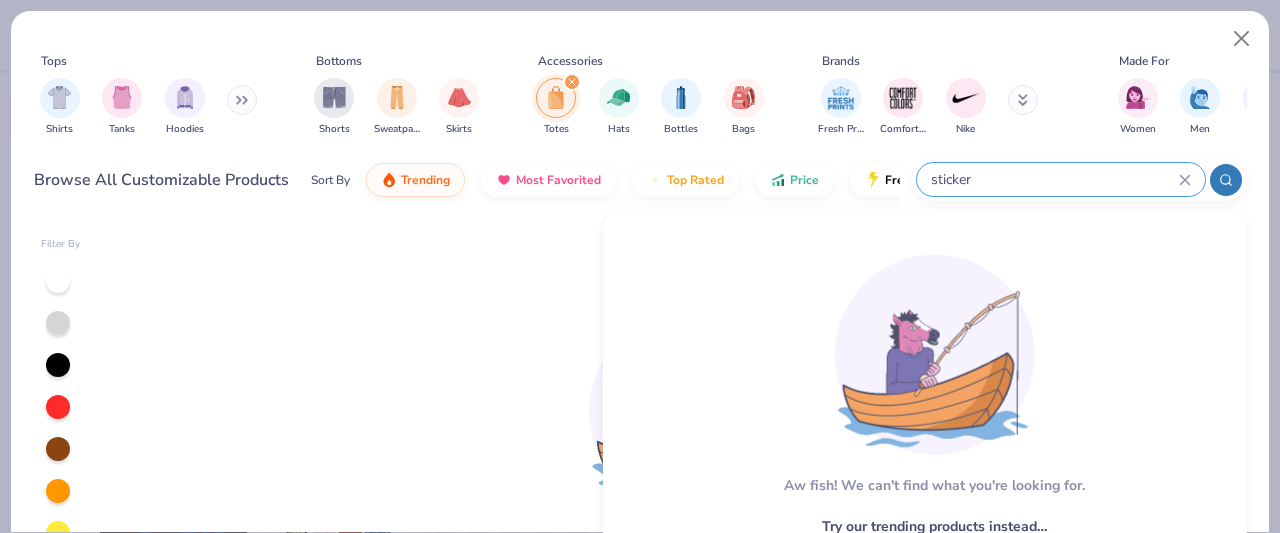 click on "sticker" at bounding box center [1061, 179] 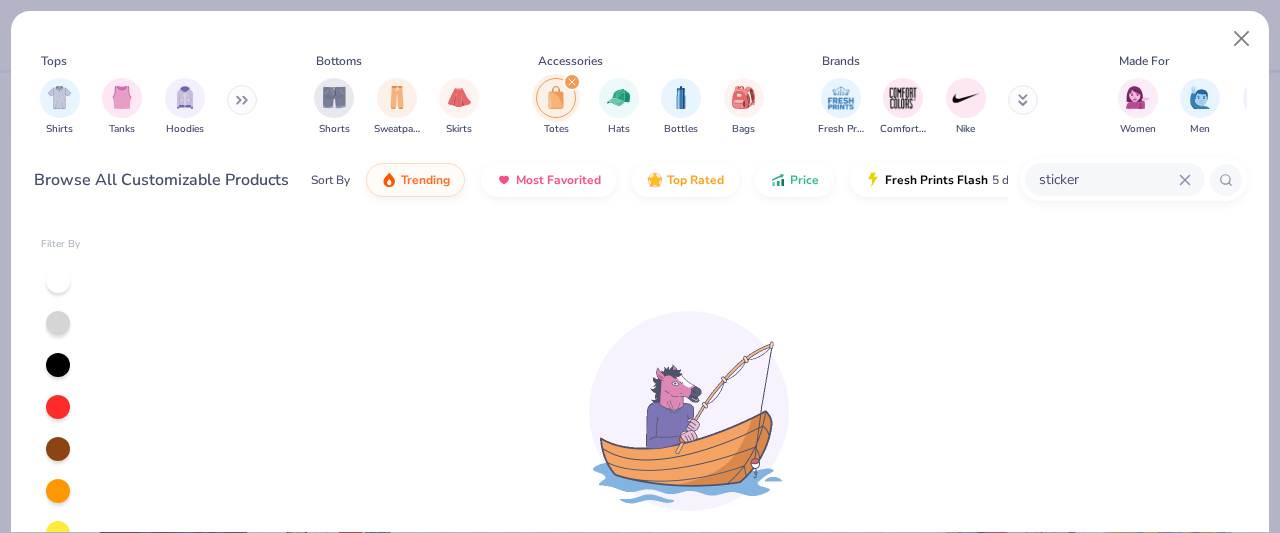 click on "sticker" at bounding box center (1108, 179) 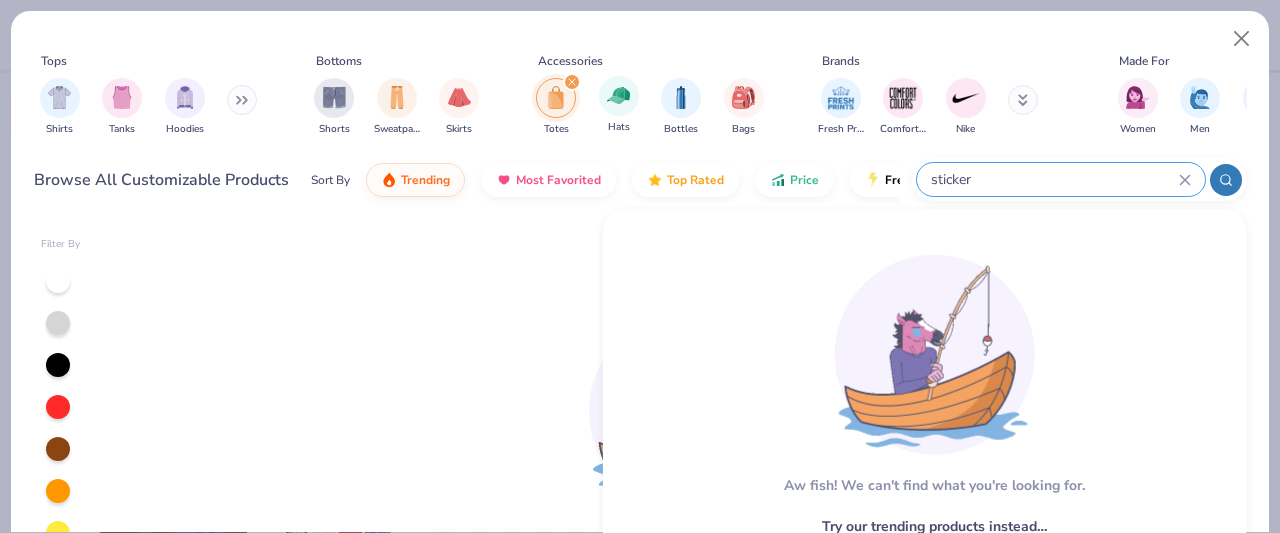 click at bounding box center [572, 82] 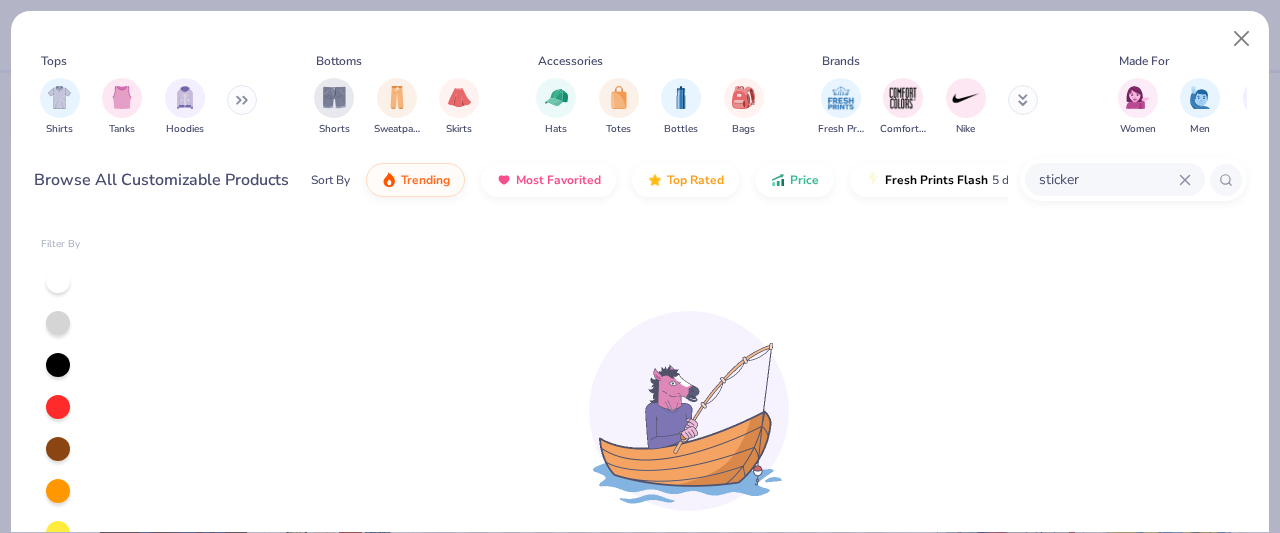 click 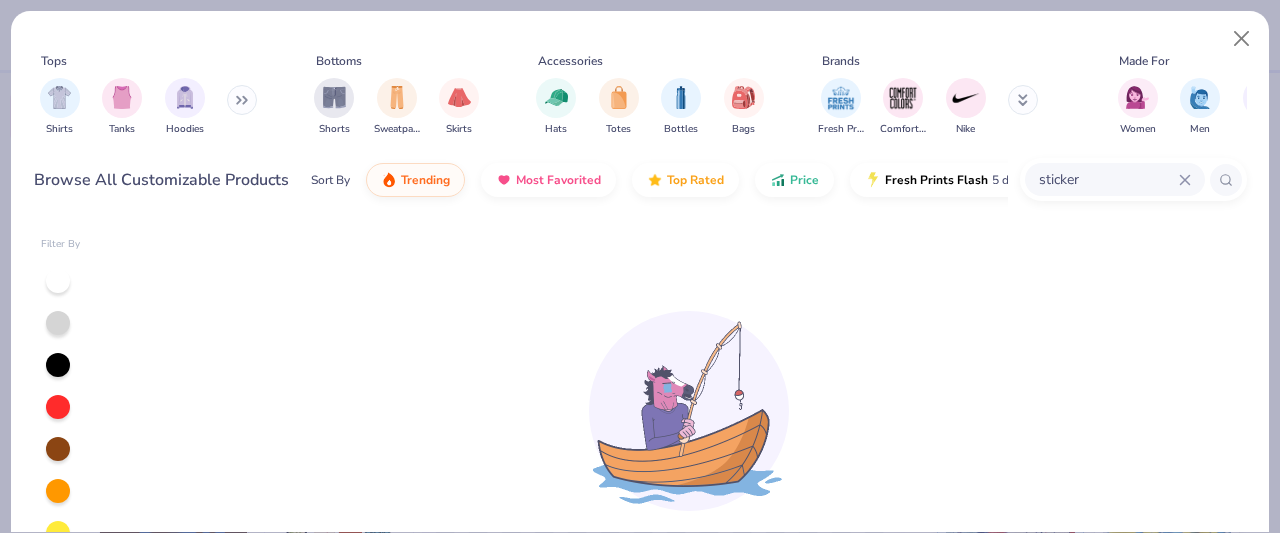 type 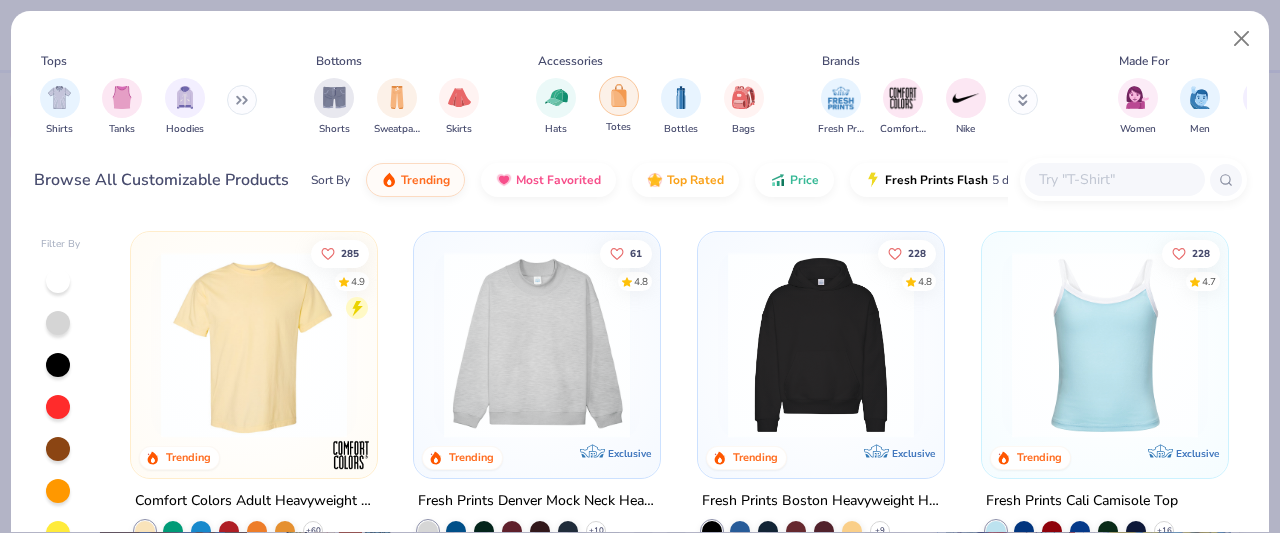 click at bounding box center [619, 95] 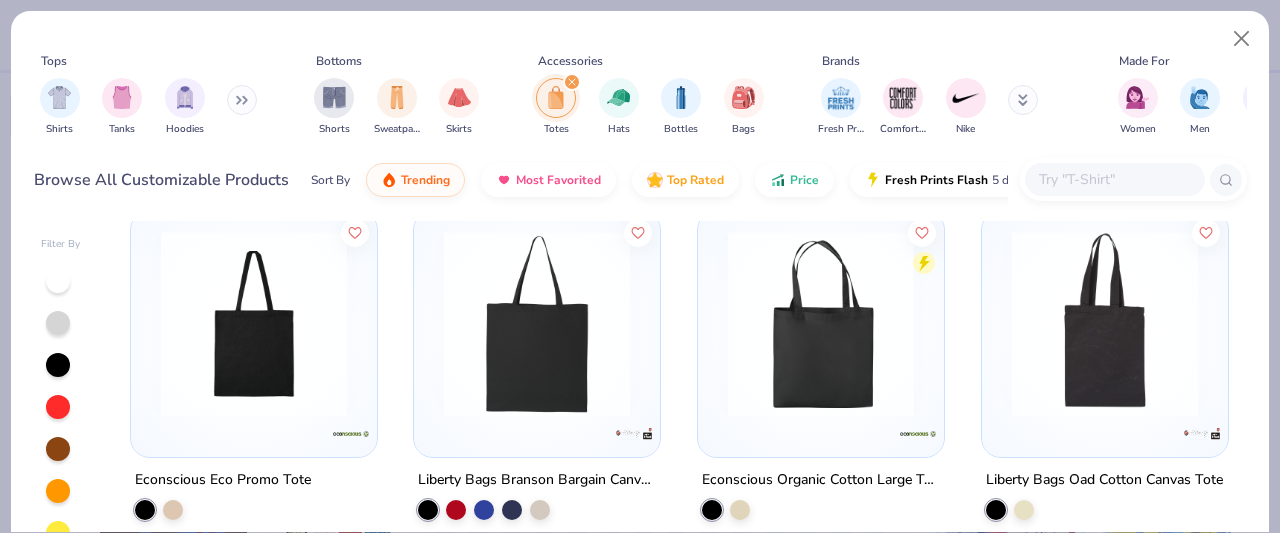scroll, scrollTop: 1500, scrollLeft: 0, axis: vertical 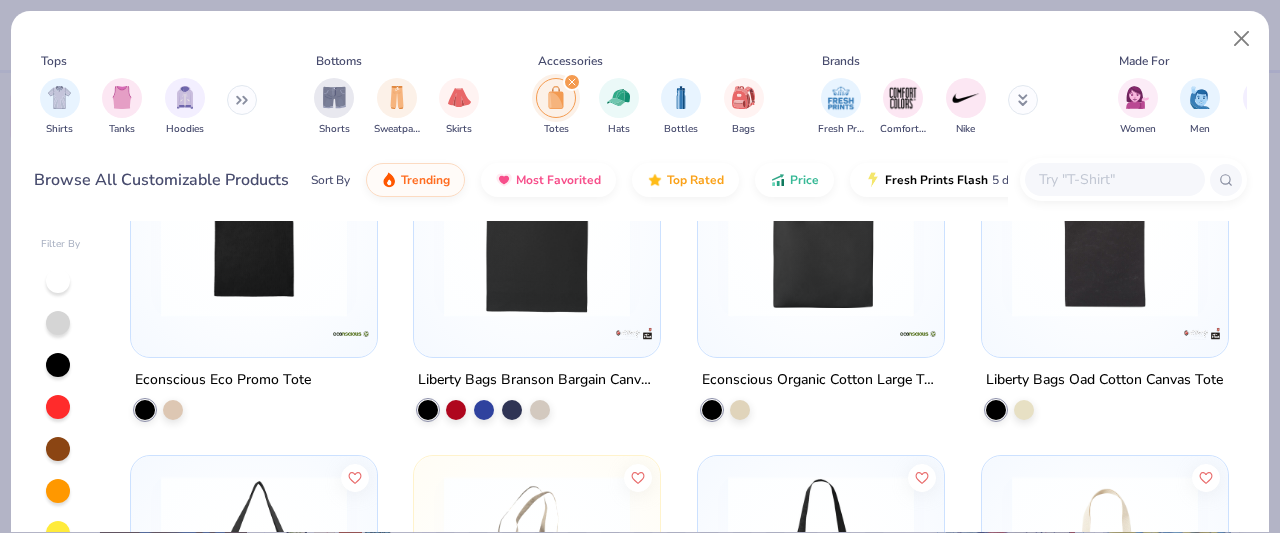 click at bounding box center [537, 229] 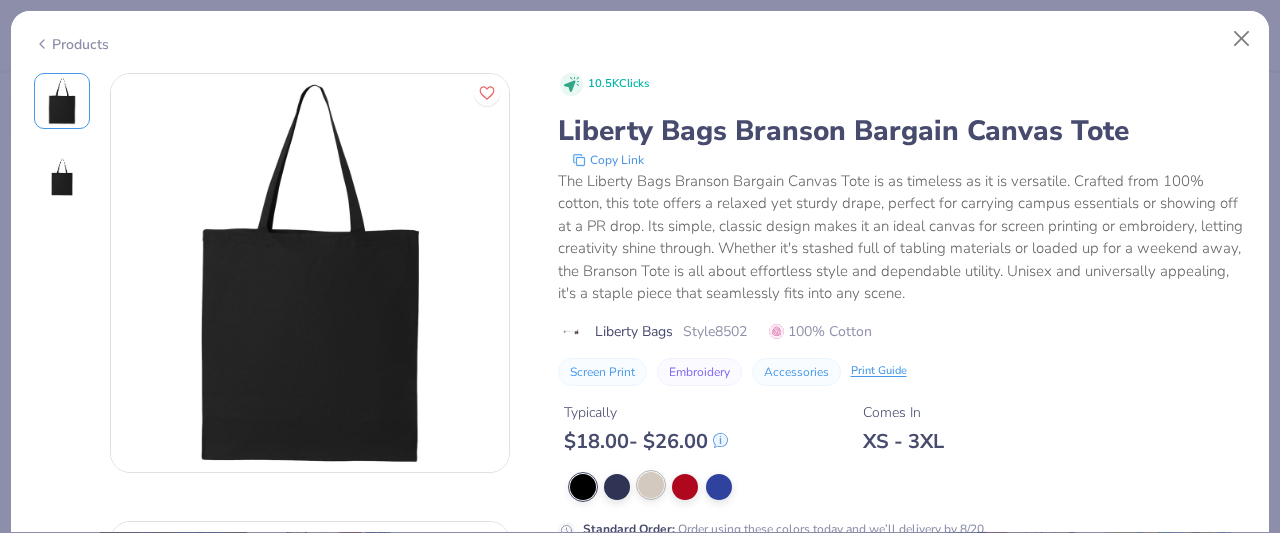 click at bounding box center [651, 485] 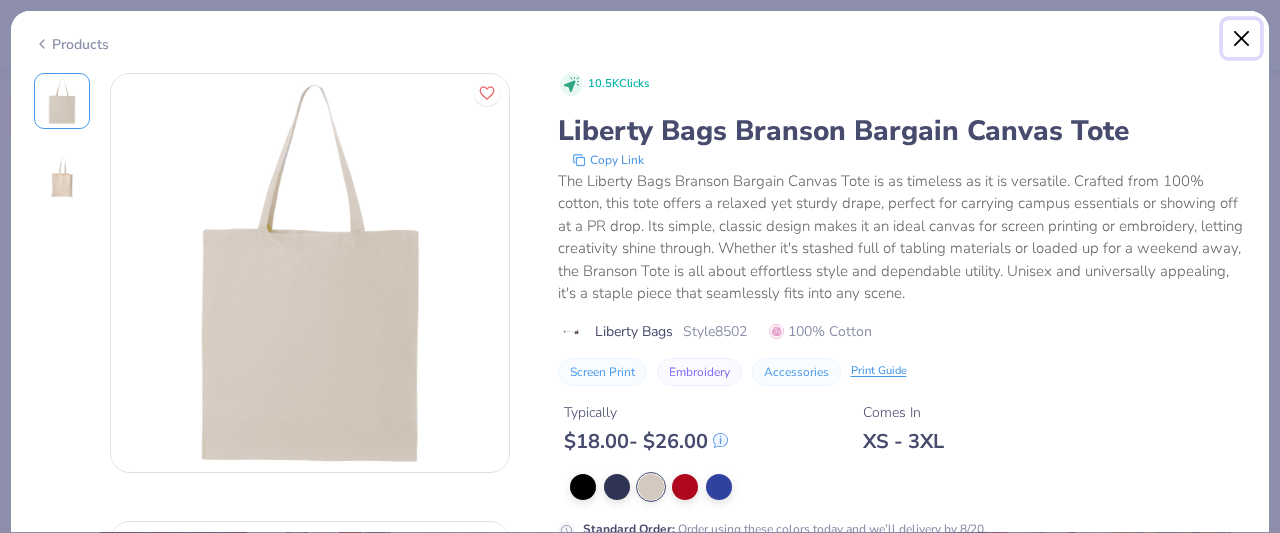 click at bounding box center (1242, 39) 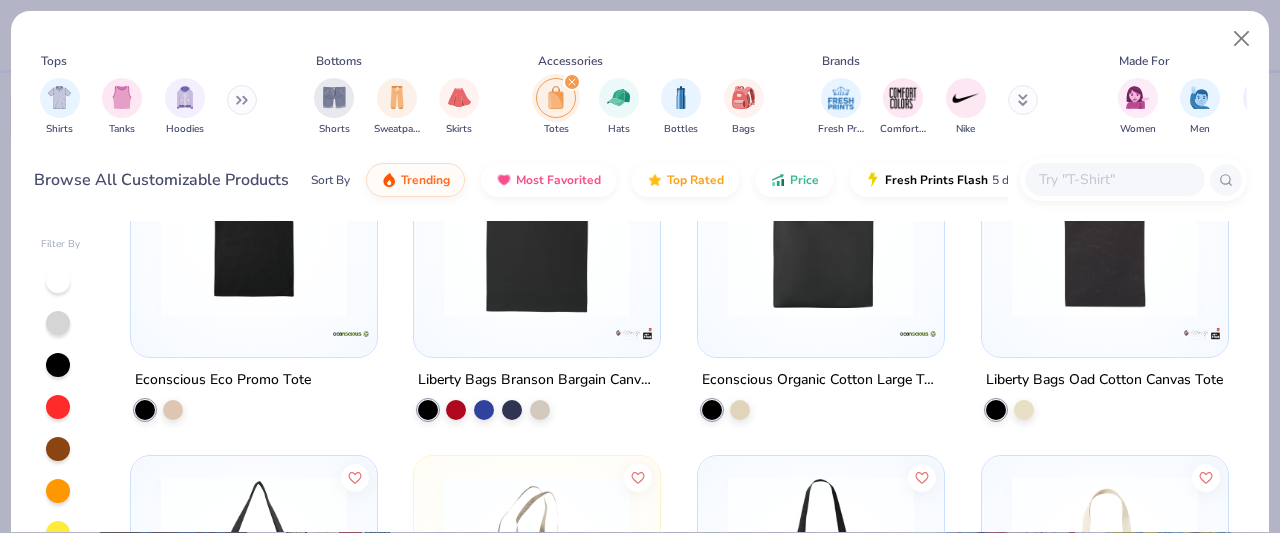 click at bounding box center (58, 281) 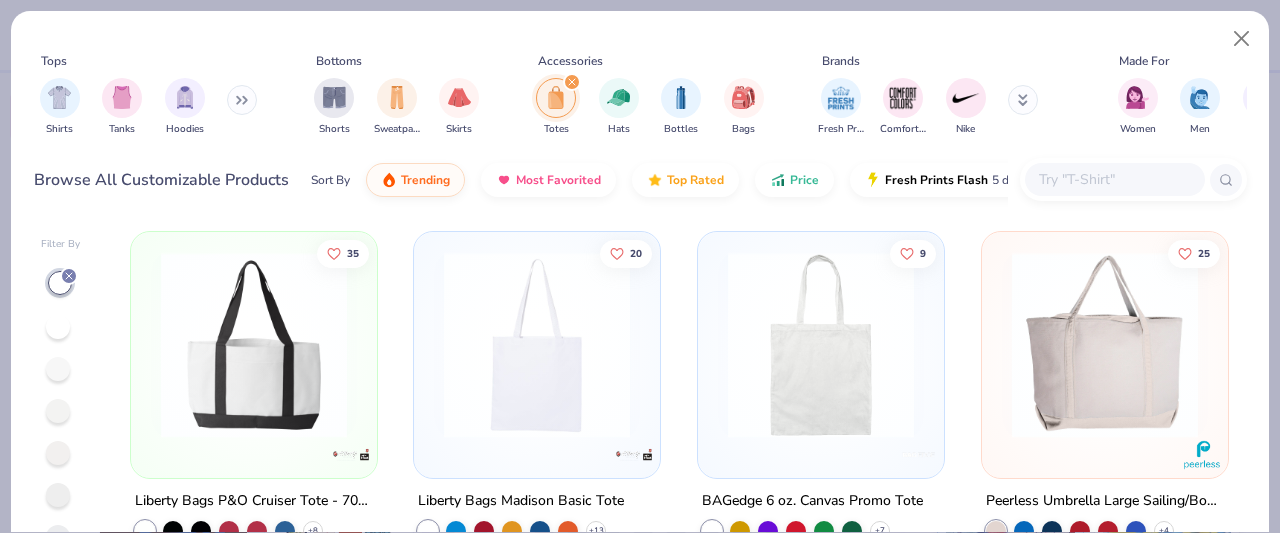 click at bounding box center (537, 345) 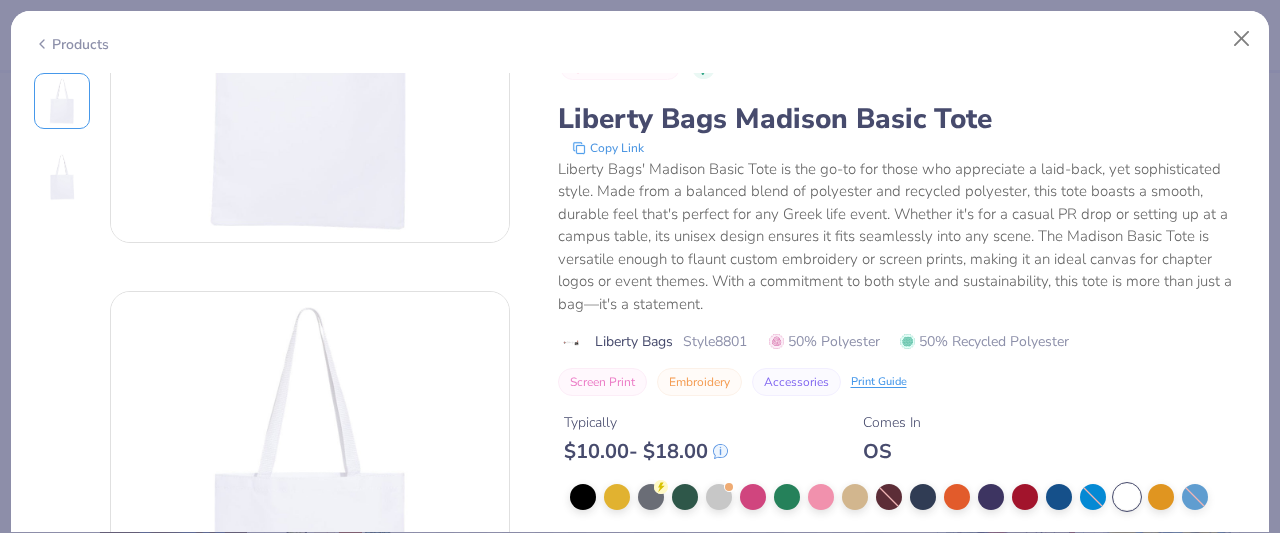 scroll, scrollTop: 400, scrollLeft: 0, axis: vertical 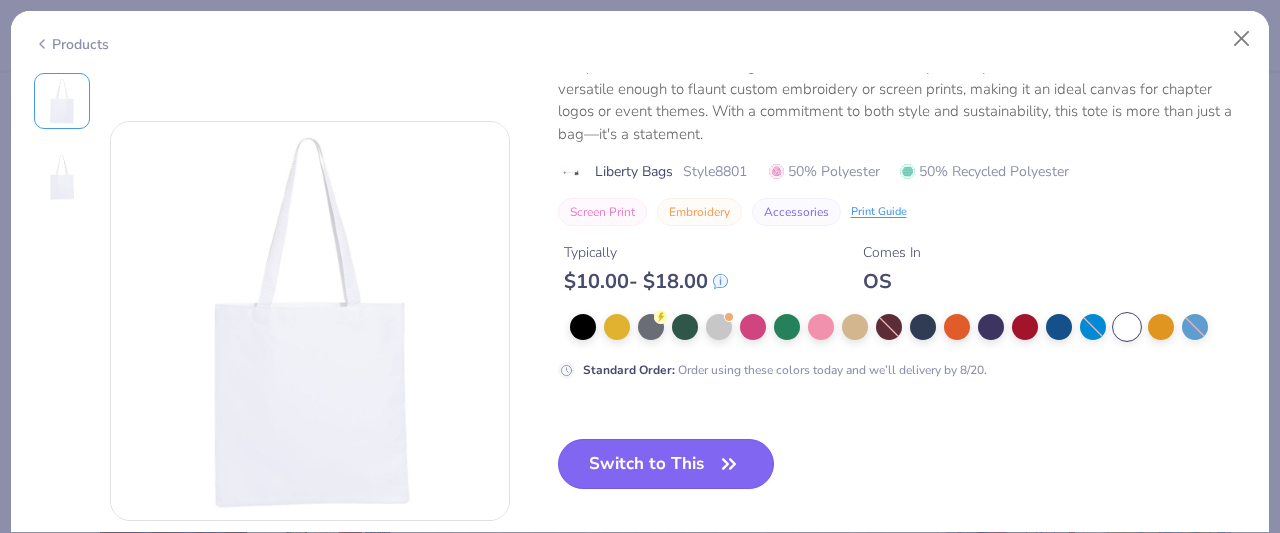 click on "Switch to This" at bounding box center (666, 464) 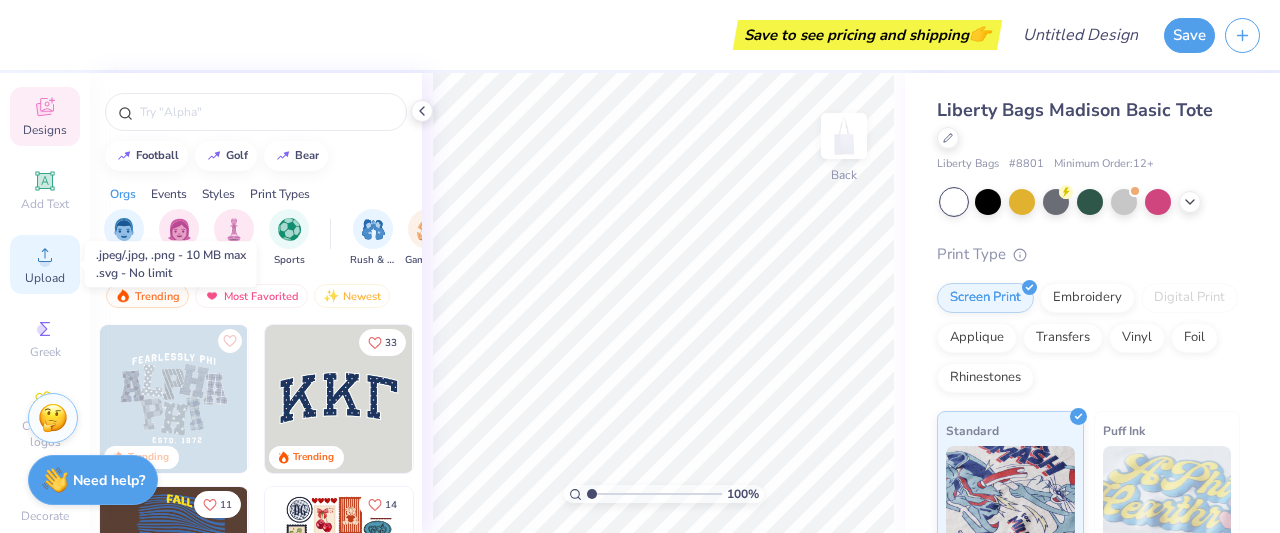 click 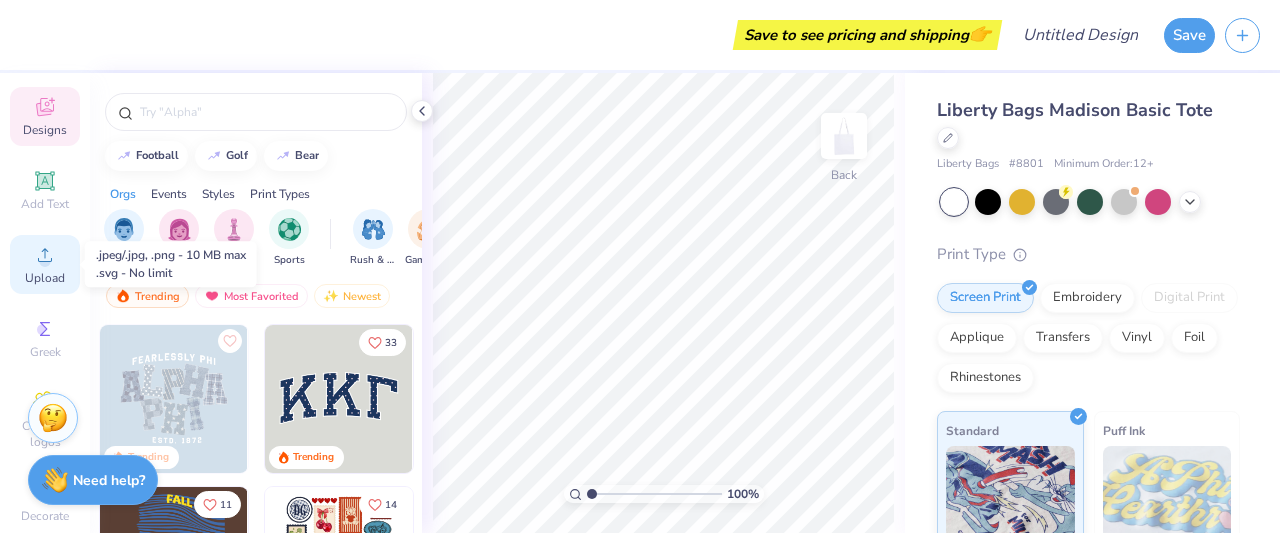 click on "Upload" at bounding box center (45, 264) 